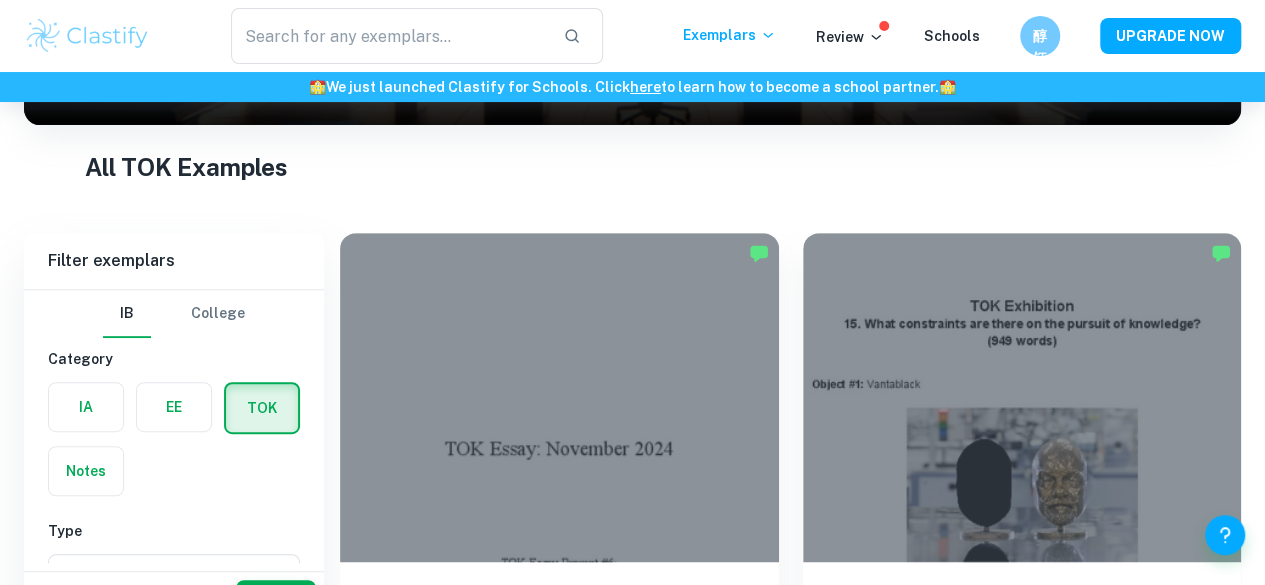 scroll, scrollTop: 398, scrollLeft: 0, axis: vertical 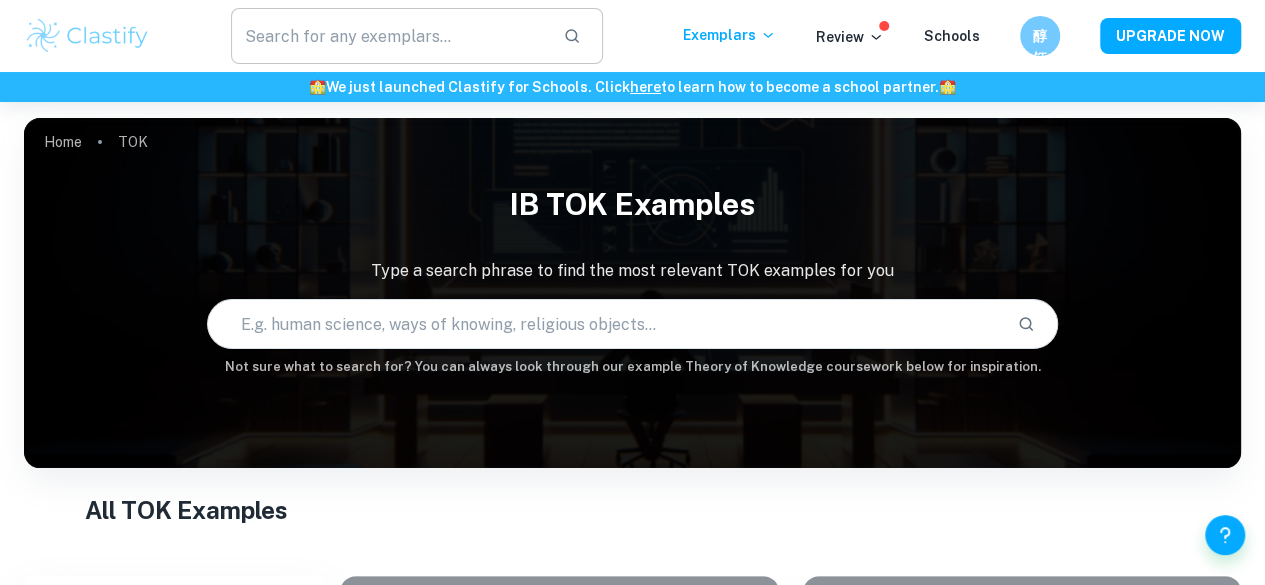 click at bounding box center (389, 36) 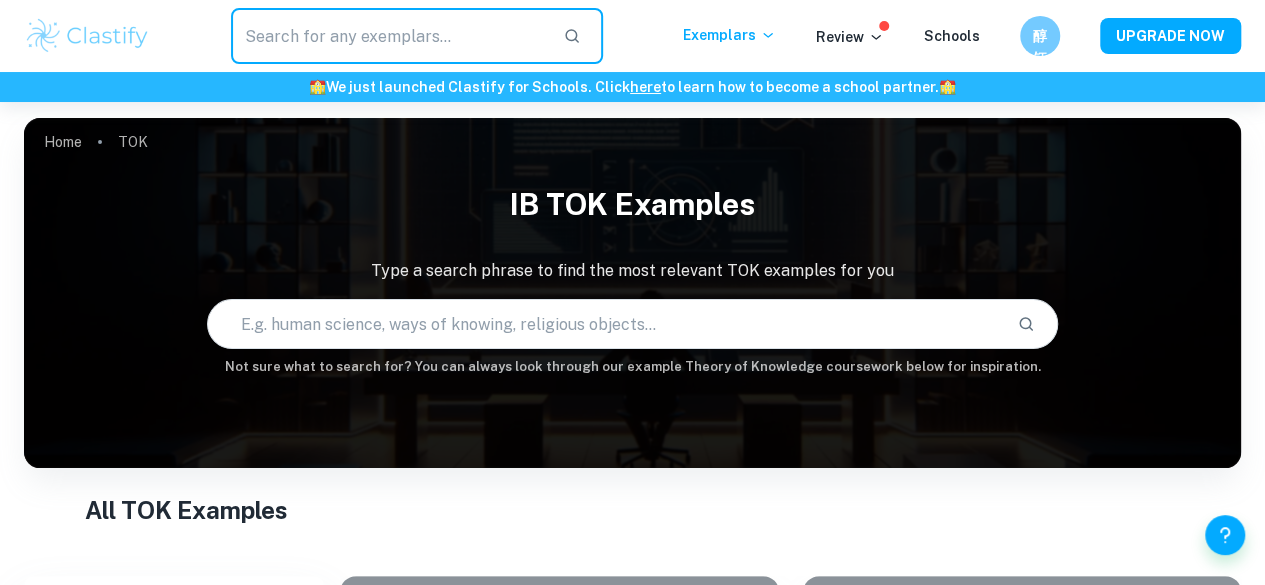 paste on "Dans un premier temps" 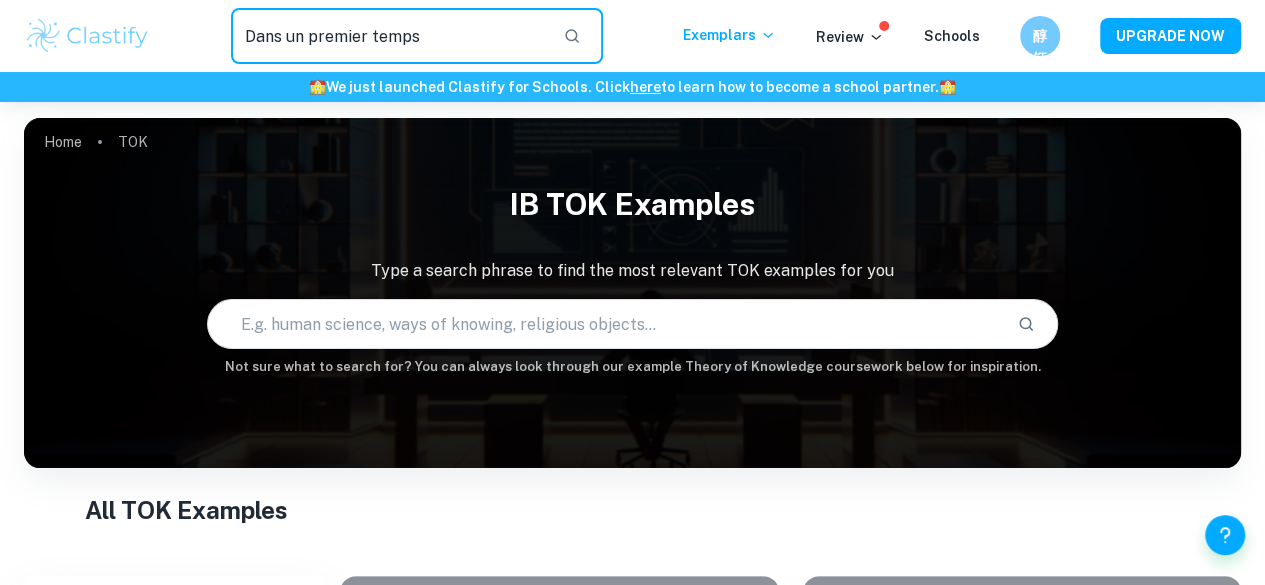 type on "Dans un premier temps" 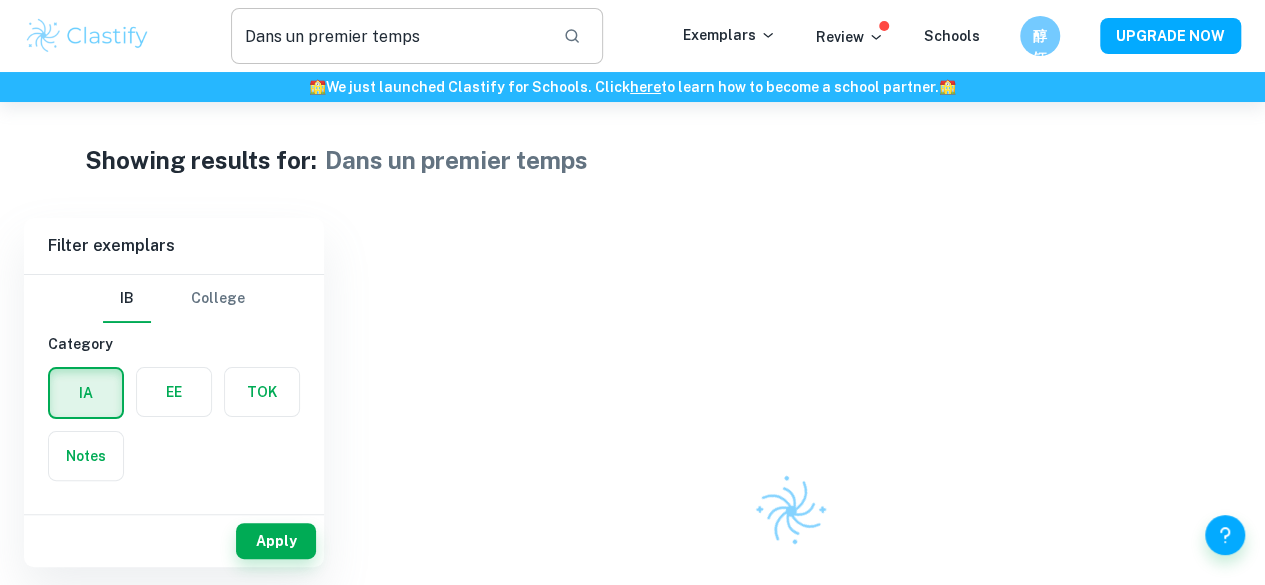 click on "Dans un premier temps" at bounding box center [389, 36] 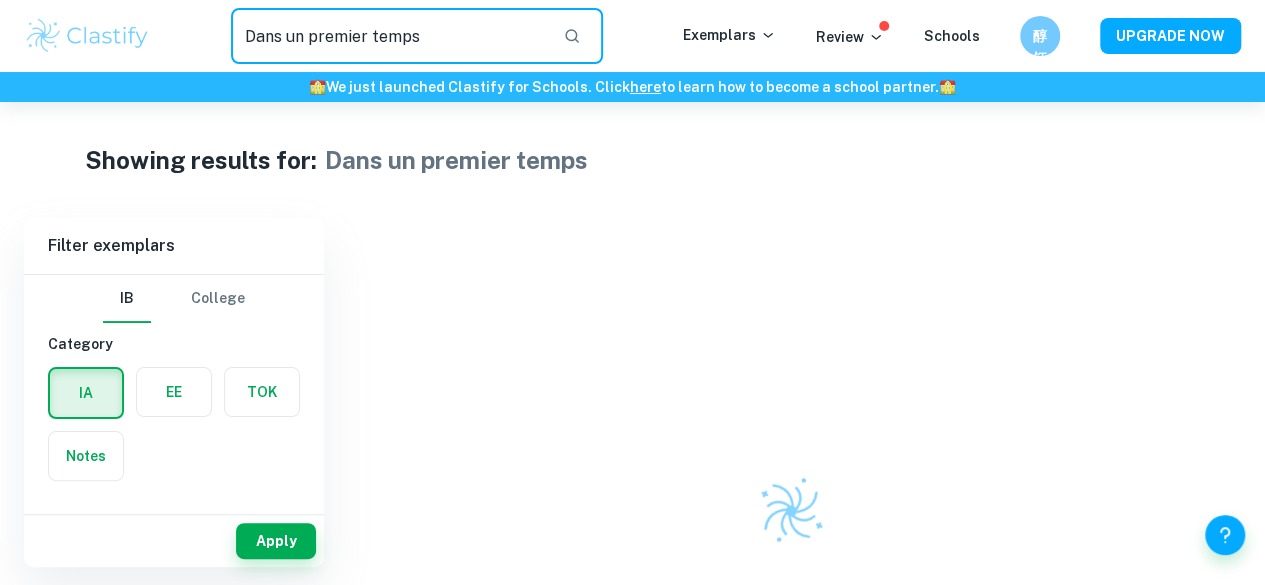 click on "Dans un premier temps" at bounding box center [389, 36] 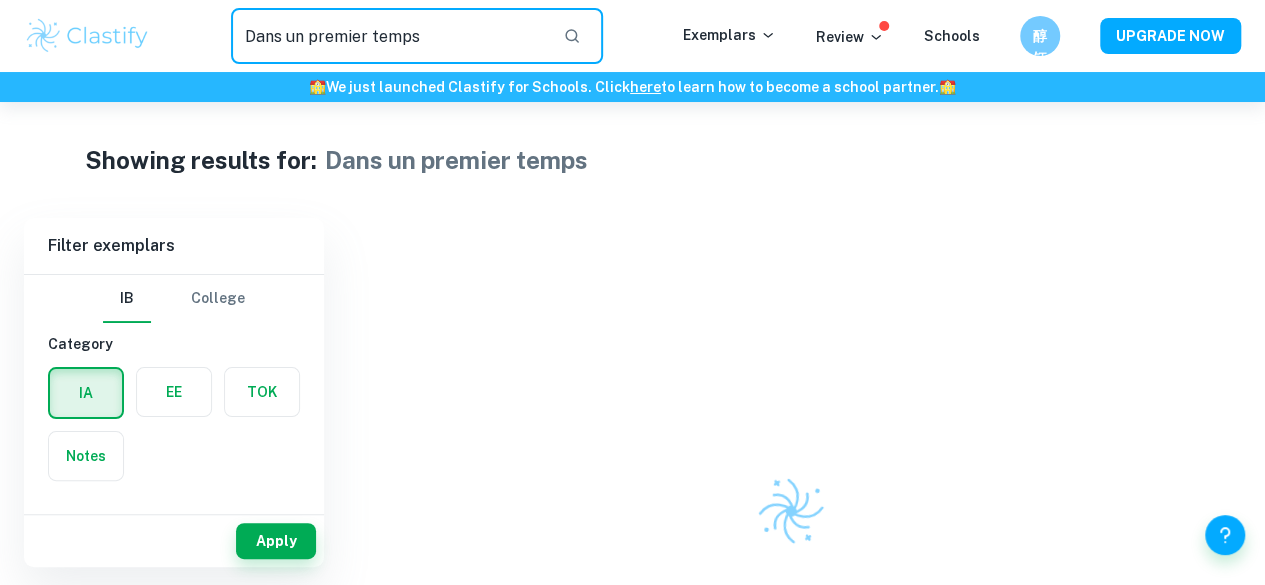 click on "Dans un premier temps" at bounding box center [389, 36] 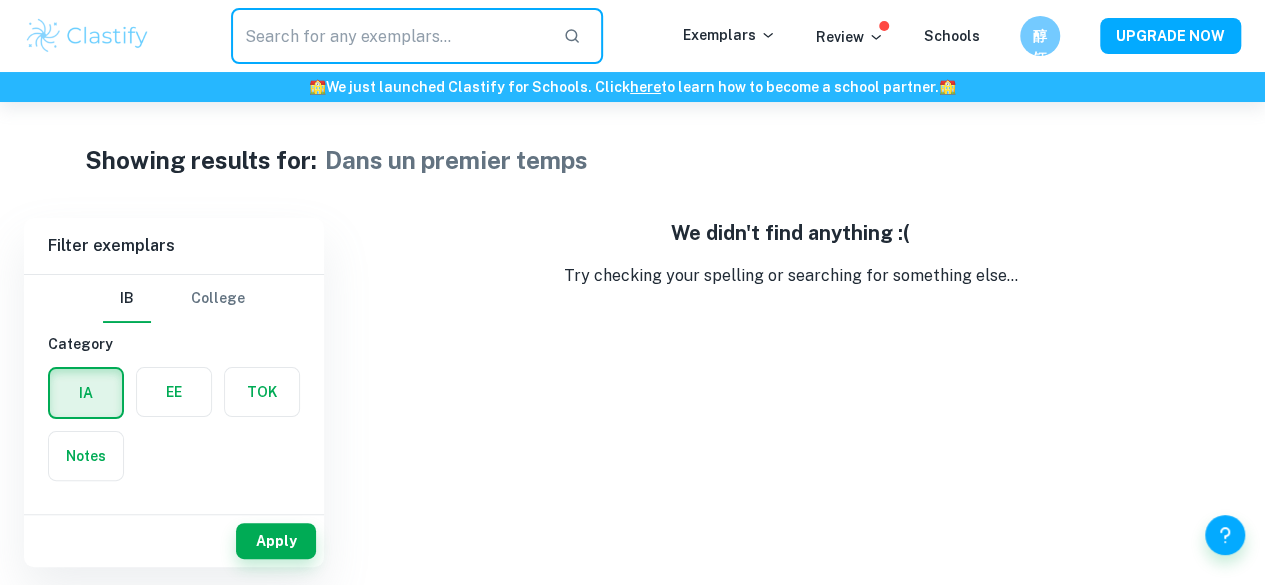 click at bounding box center (389, 36) 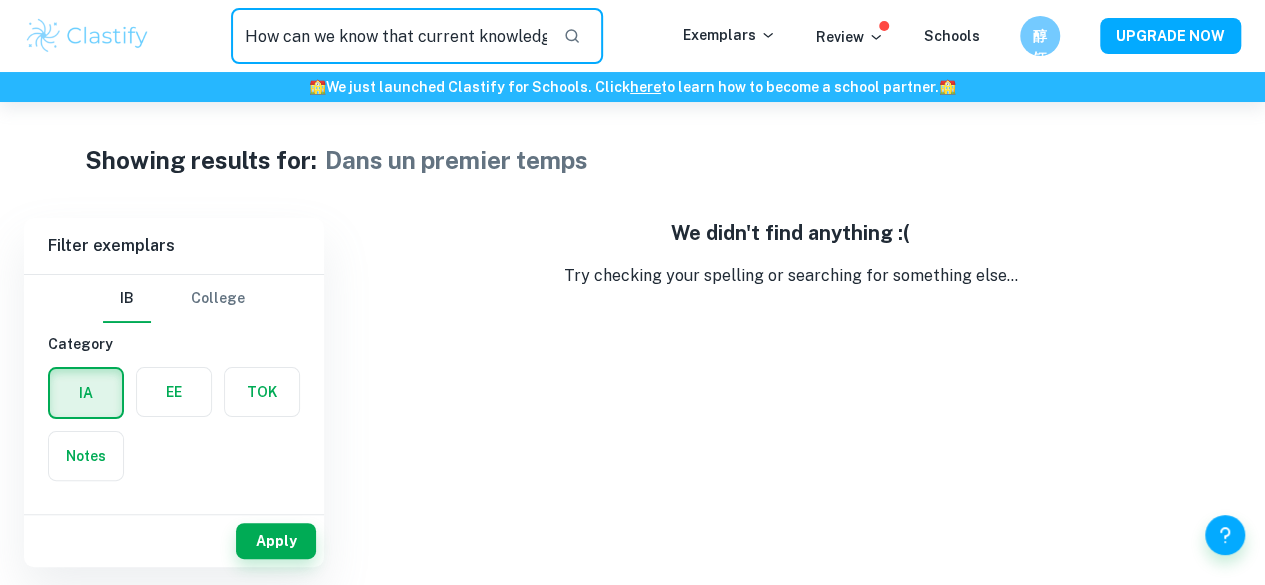 scroll, scrollTop: 0, scrollLeft: 311, axis: horizontal 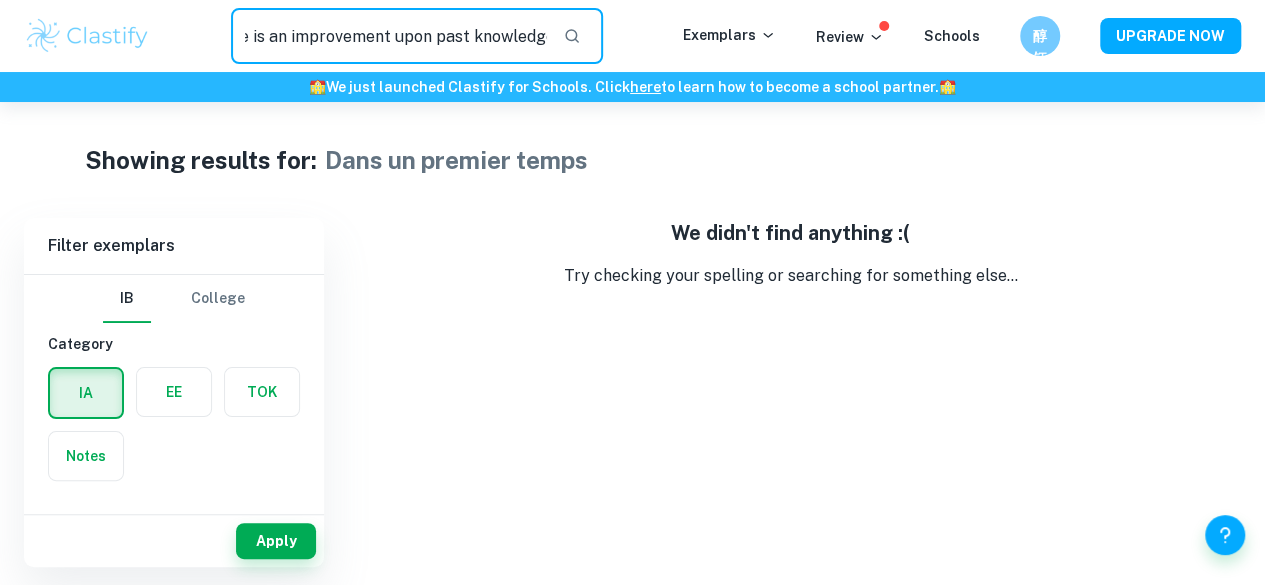 type on "How can we know that current knowledge is an improvement upon past knowledge?" 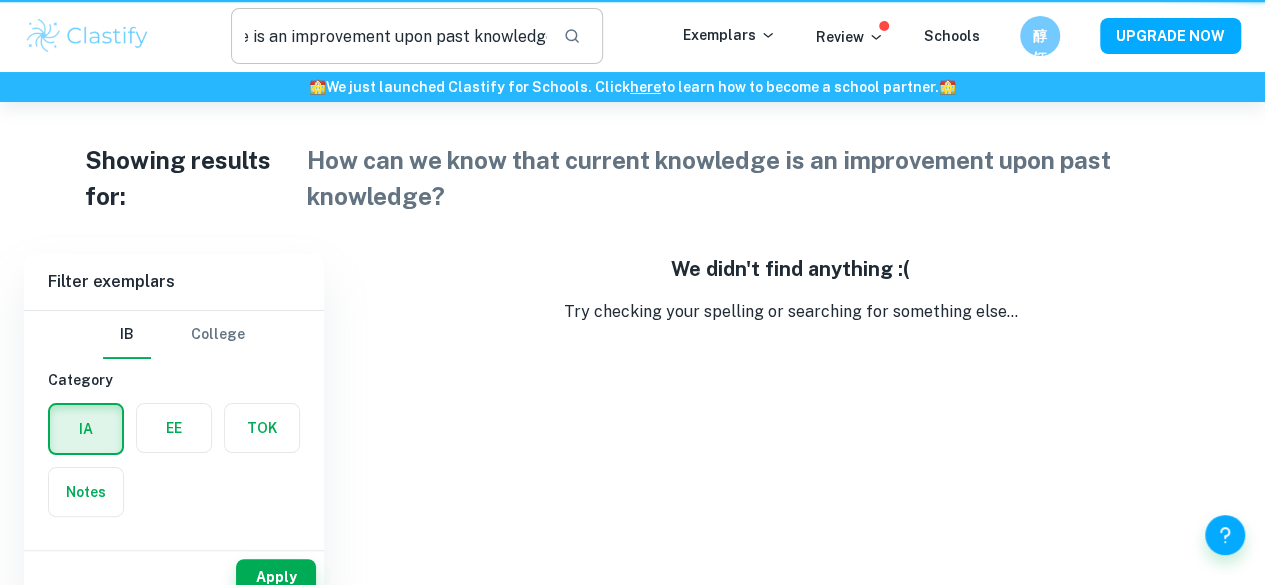 scroll, scrollTop: 0, scrollLeft: 0, axis: both 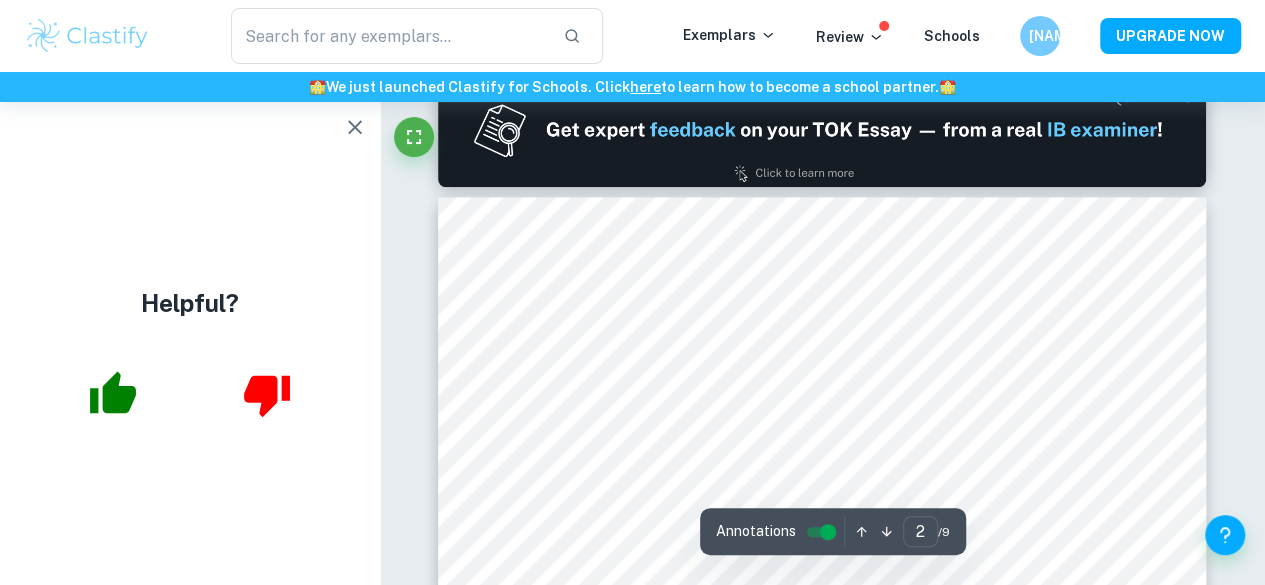 type on "1" 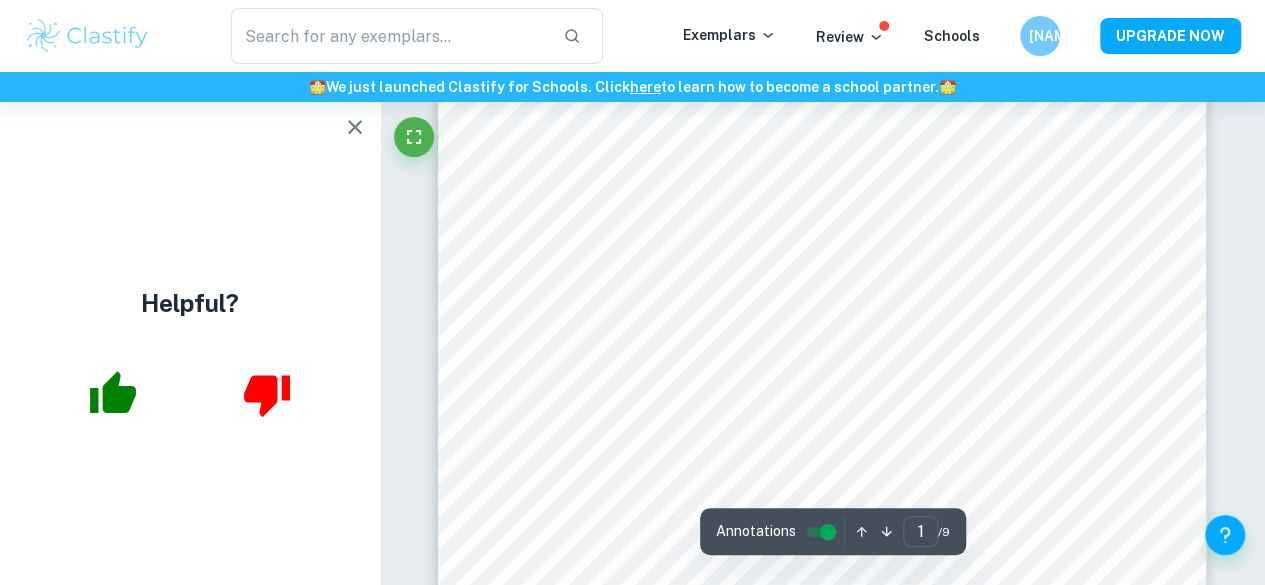 scroll, scrollTop: 429, scrollLeft: 0, axis: vertical 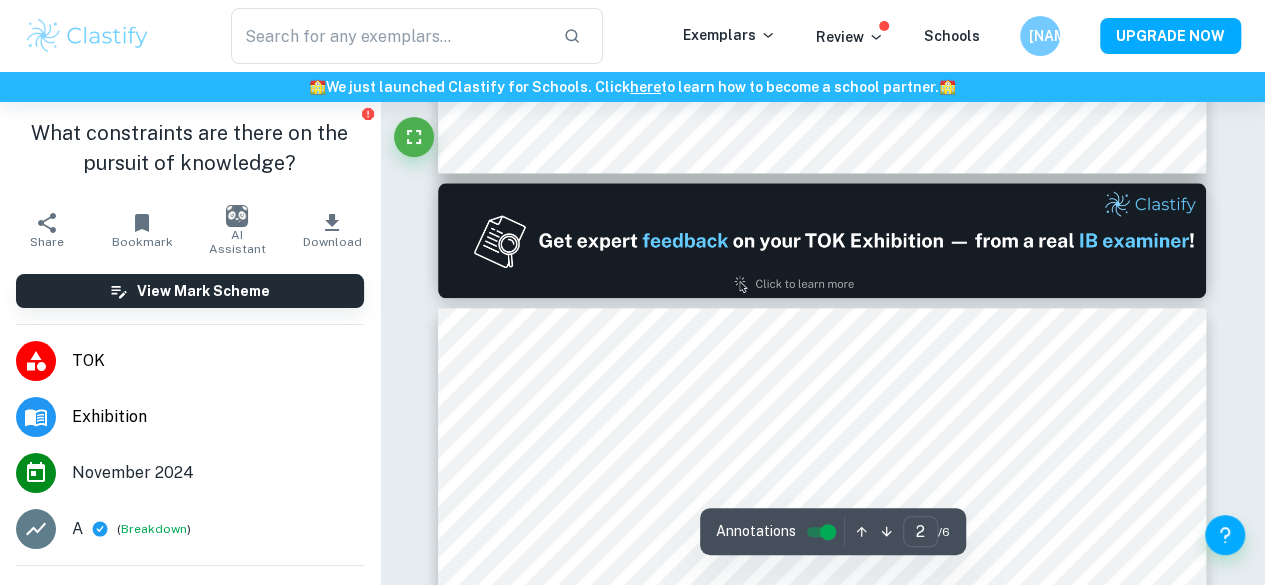 type on "2" 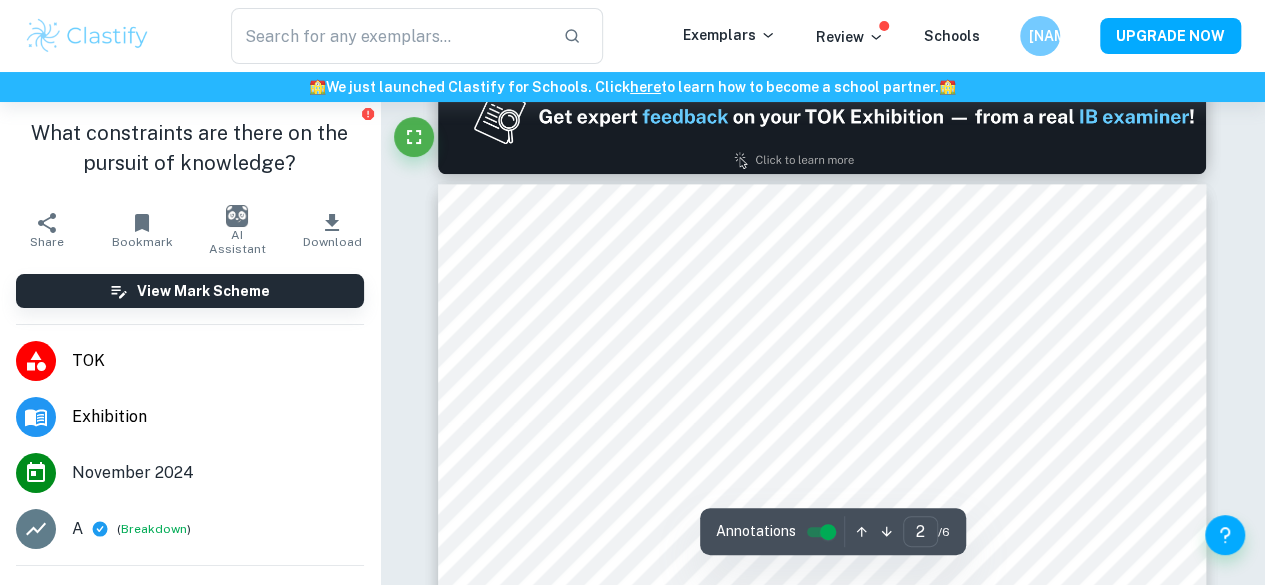 scroll, scrollTop: 1070, scrollLeft: 0, axis: vertical 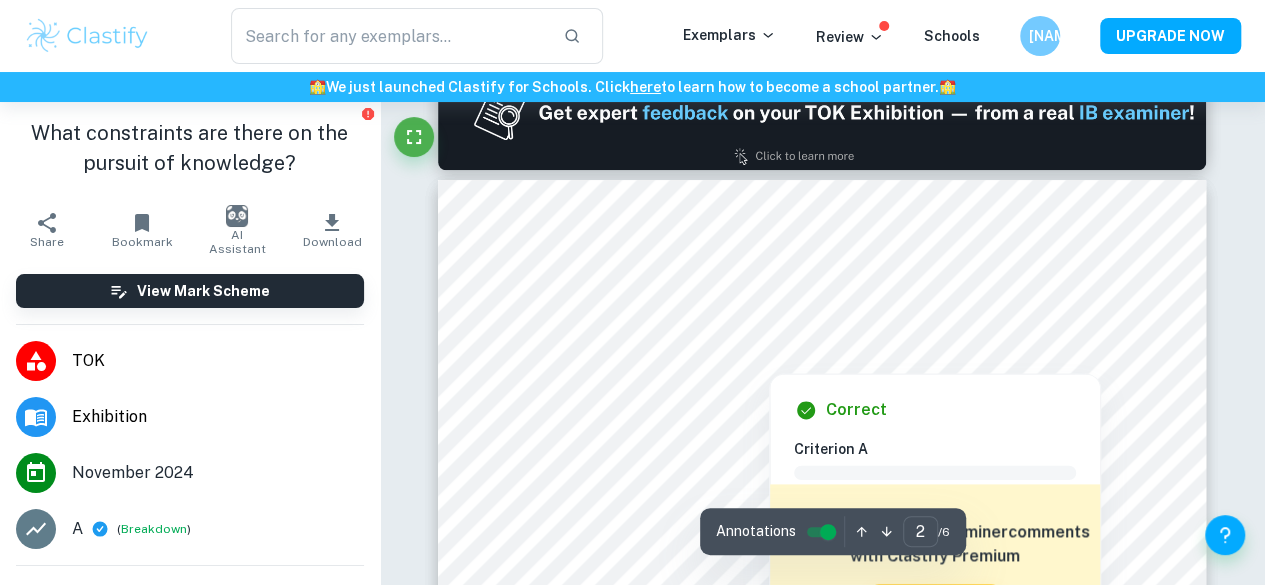 click at bounding box center [811, 319] 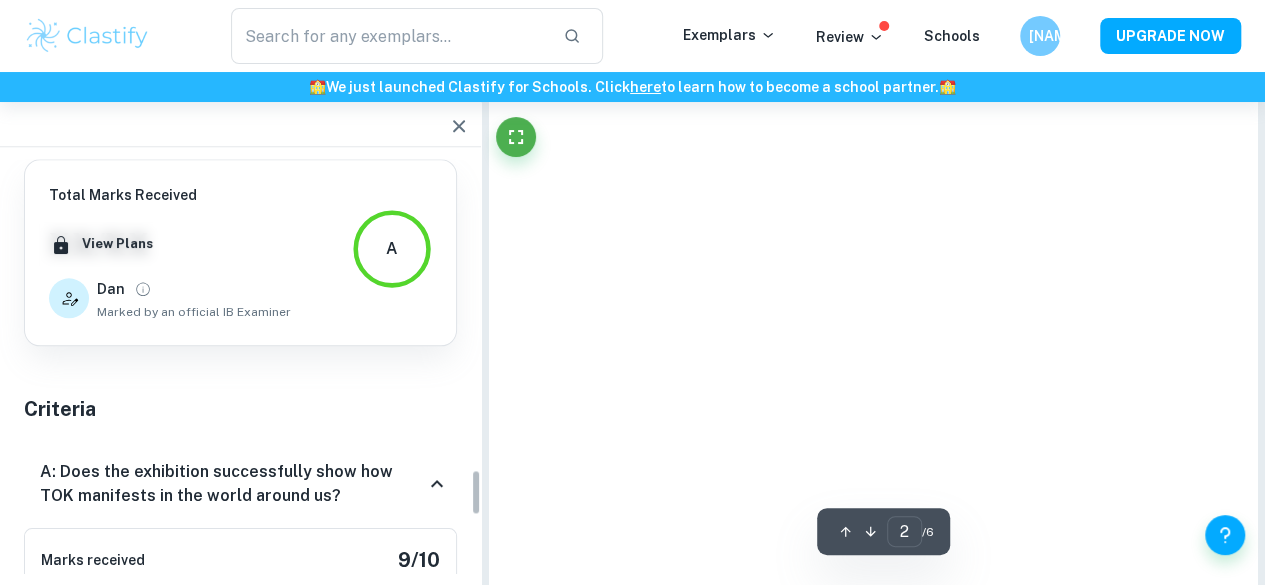 scroll, scrollTop: 2766, scrollLeft: 0, axis: vertical 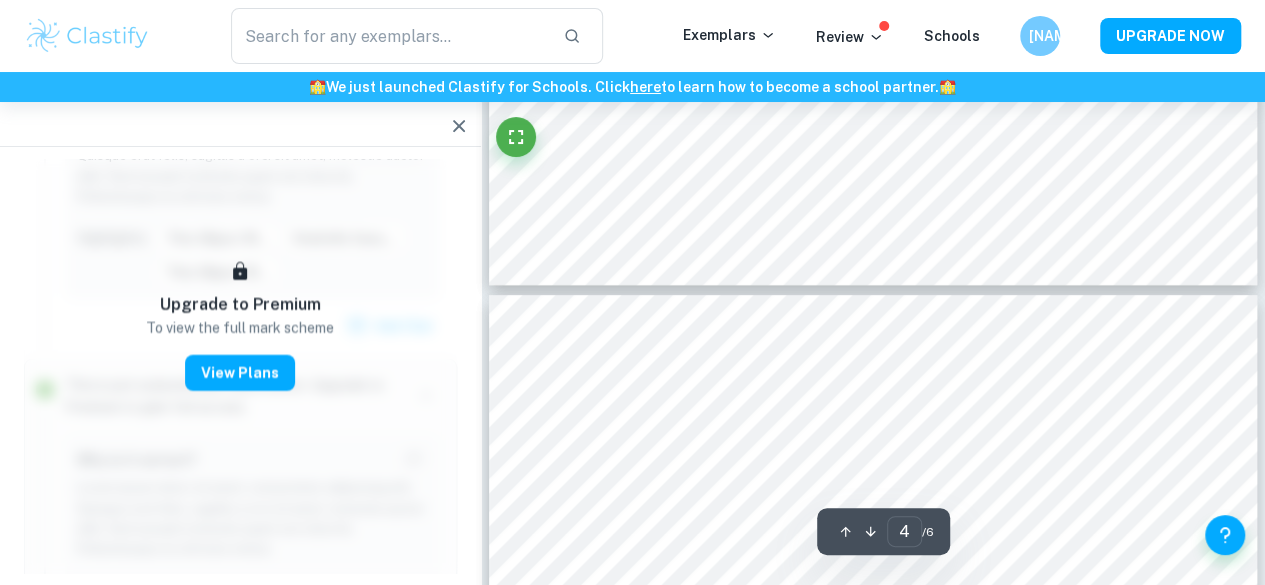 type on "5" 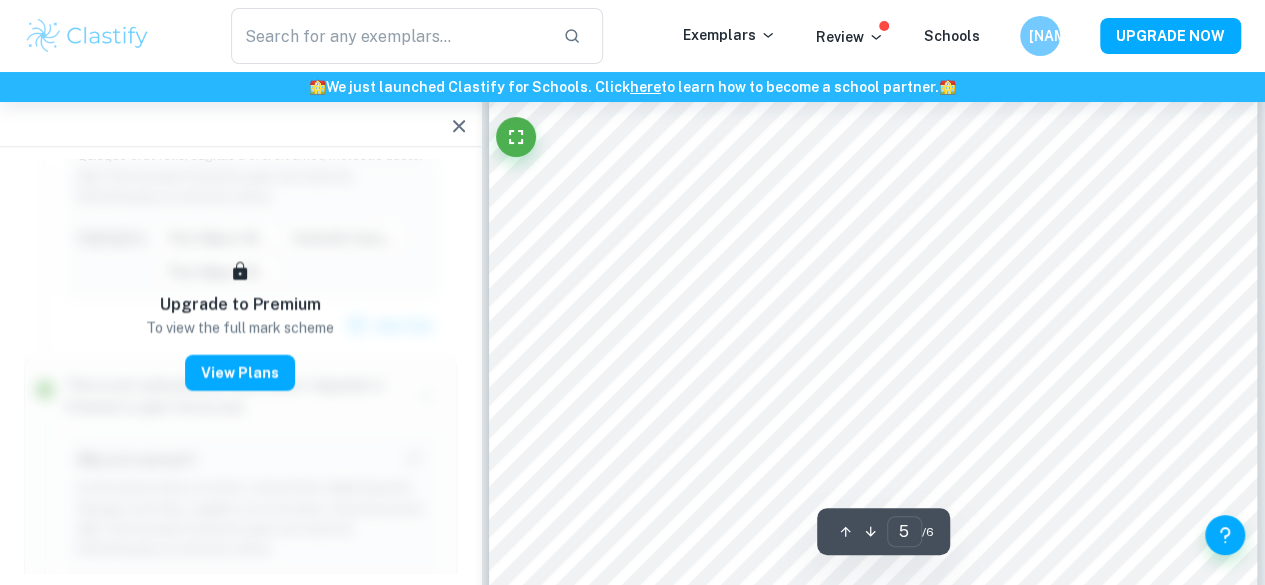scroll, scrollTop: 4356, scrollLeft: 0, axis: vertical 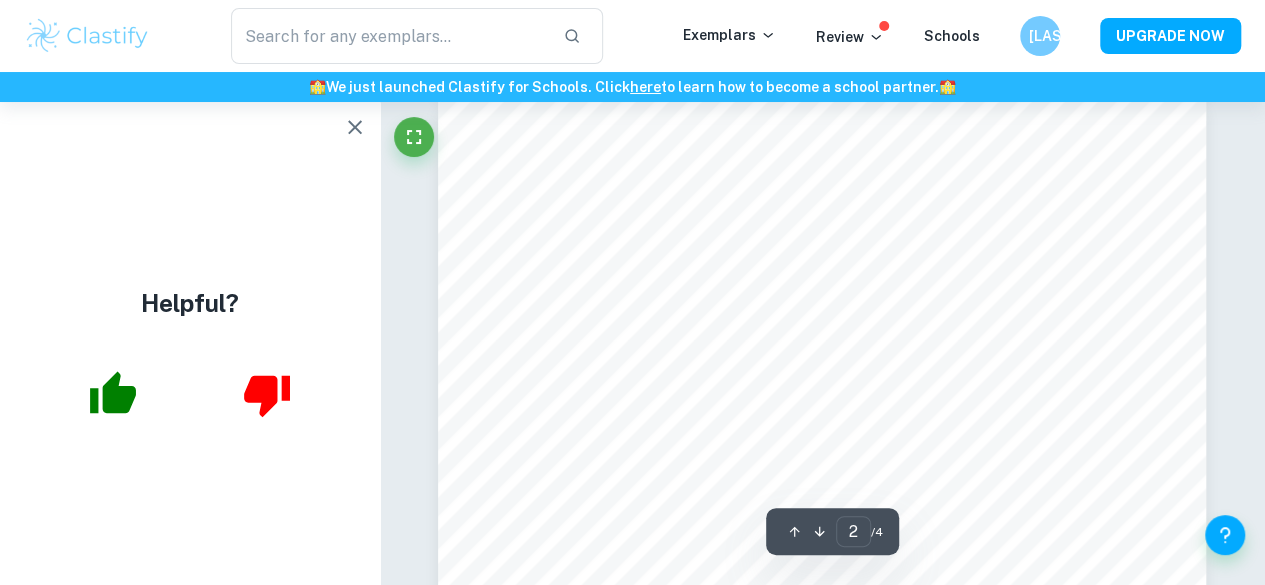 type on "1" 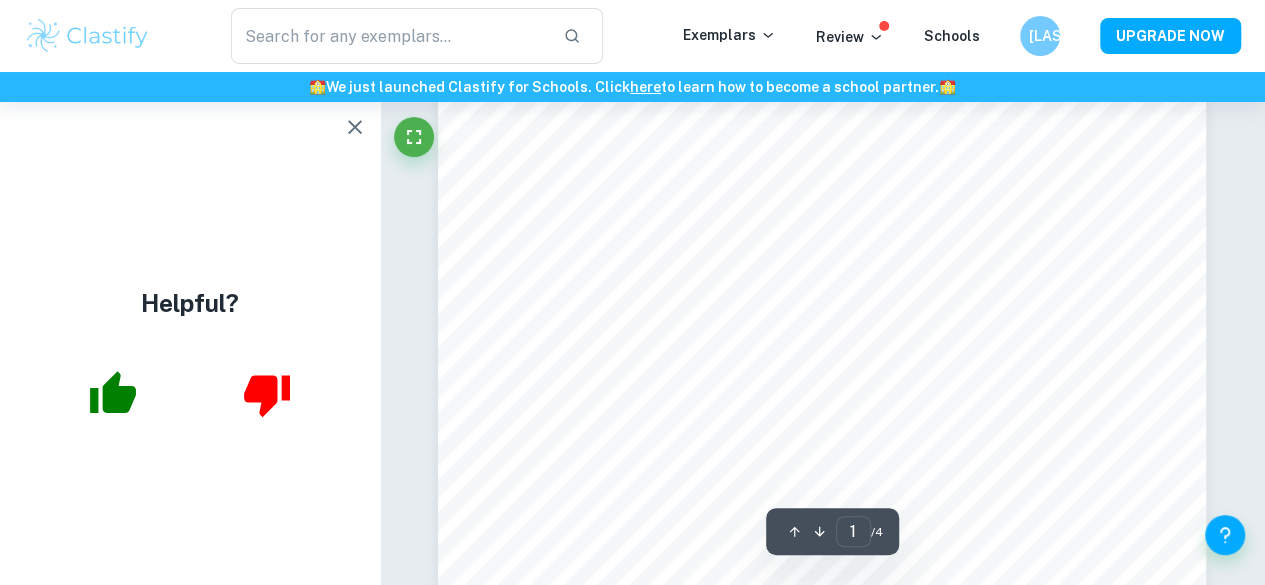 scroll, scrollTop: 467, scrollLeft: 0, axis: vertical 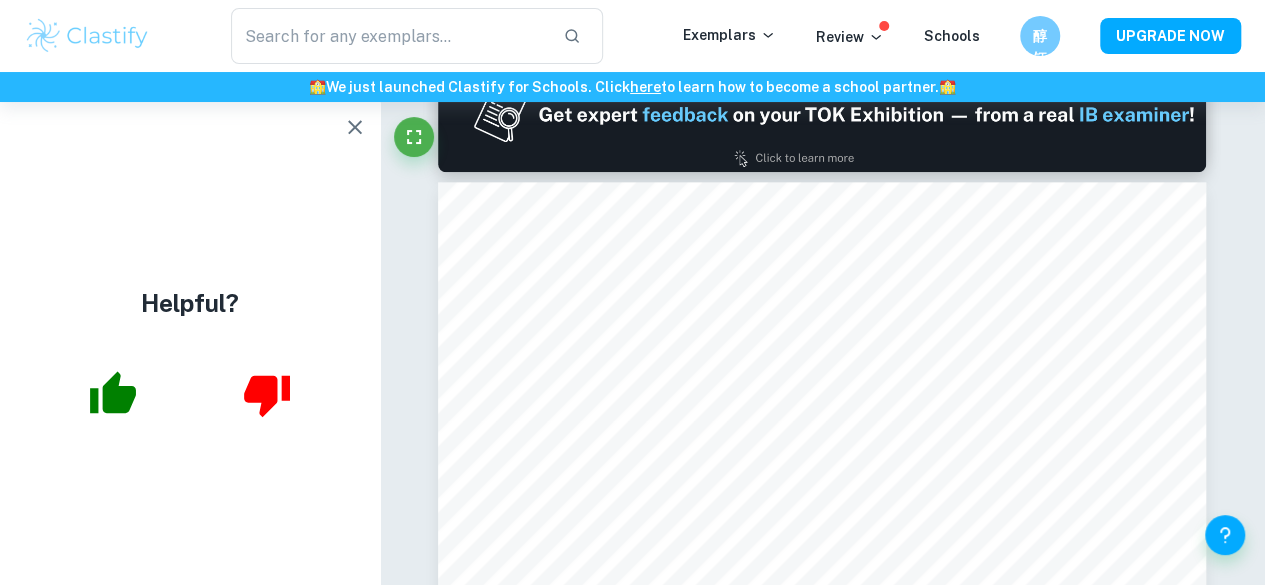 type on "1" 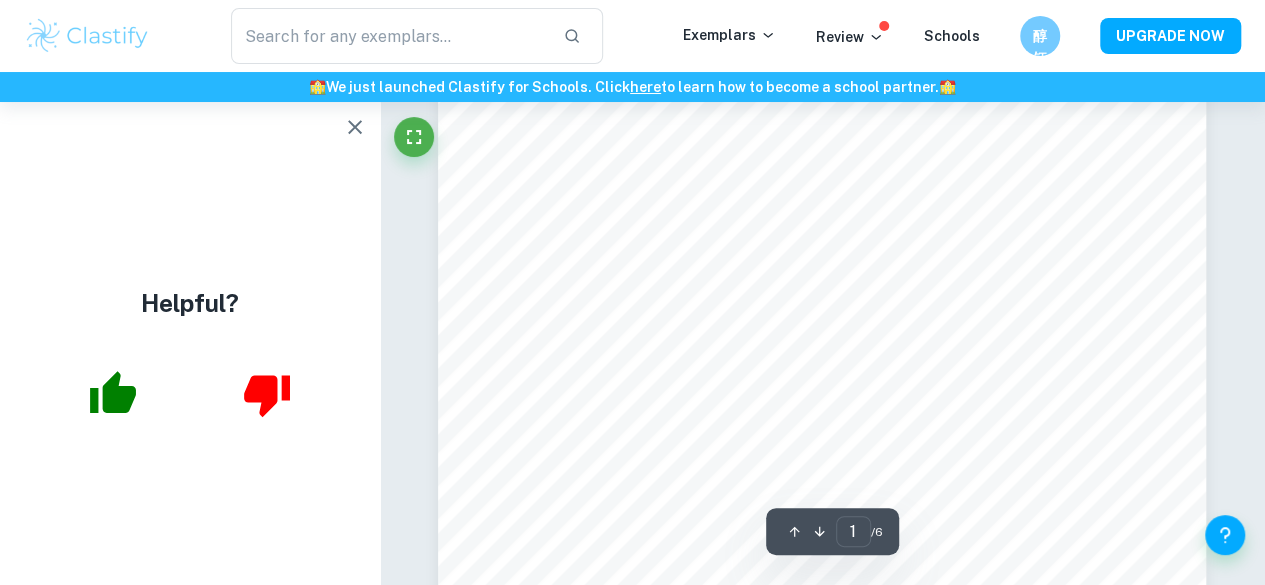scroll, scrollTop: 485, scrollLeft: 0, axis: vertical 